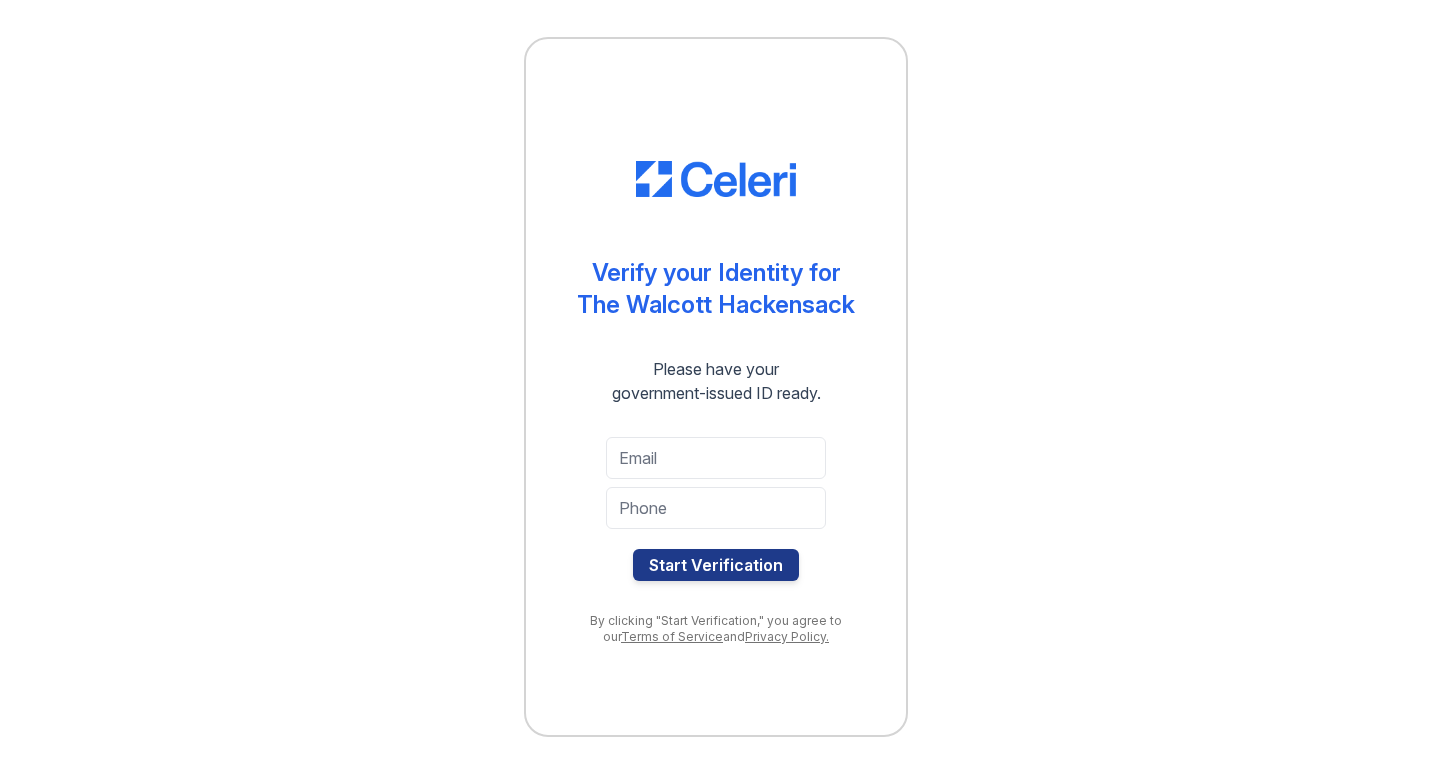 scroll, scrollTop: 0, scrollLeft: 0, axis: both 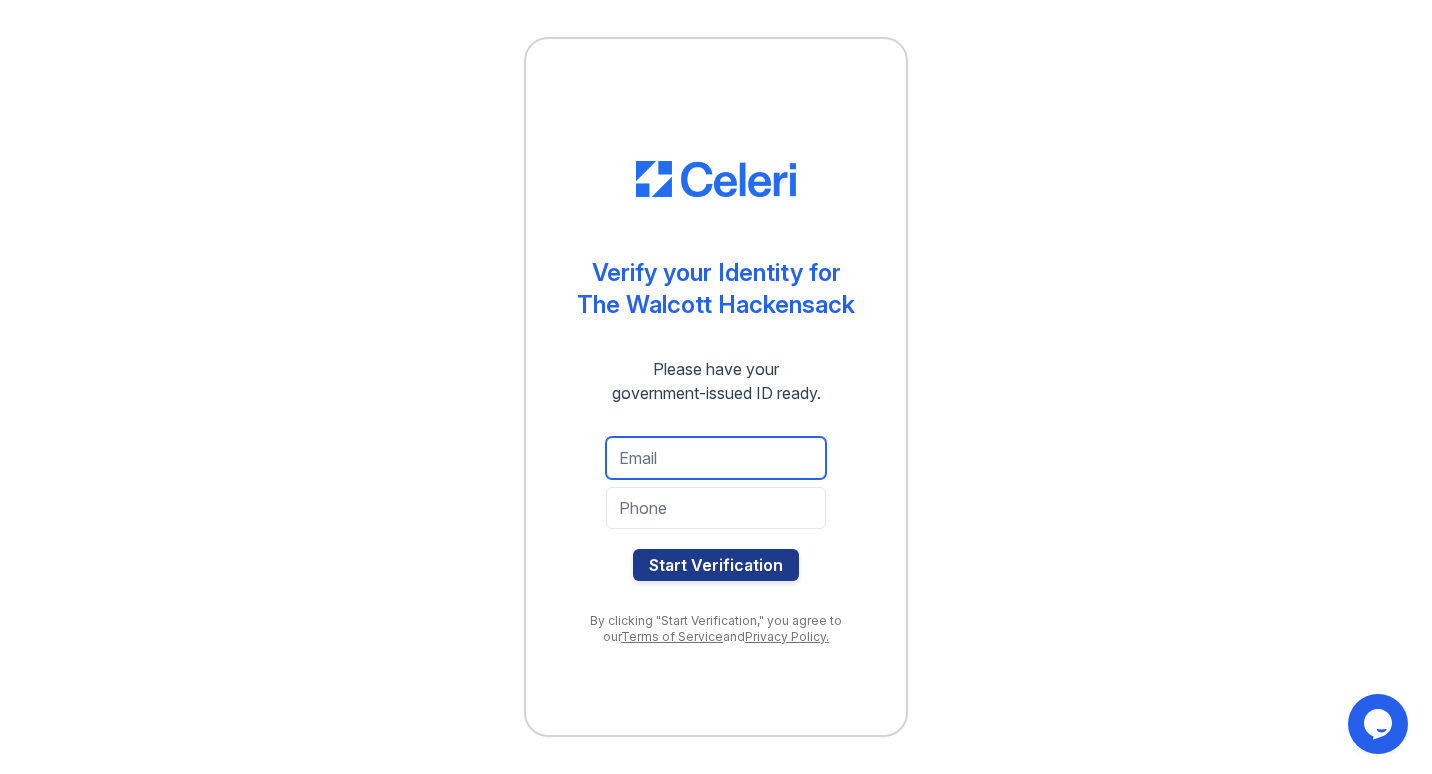 click at bounding box center (716, 458) 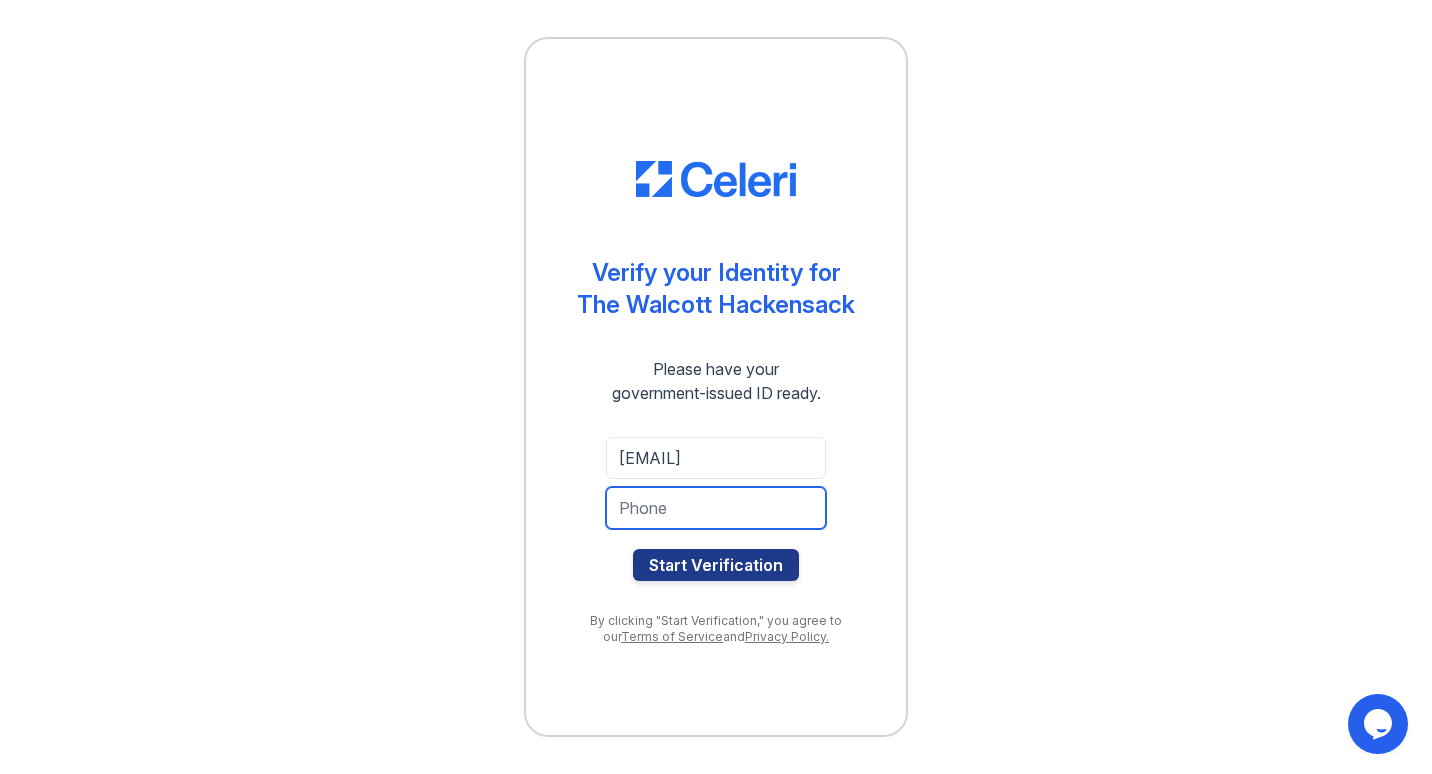 click at bounding box center (716, 508) 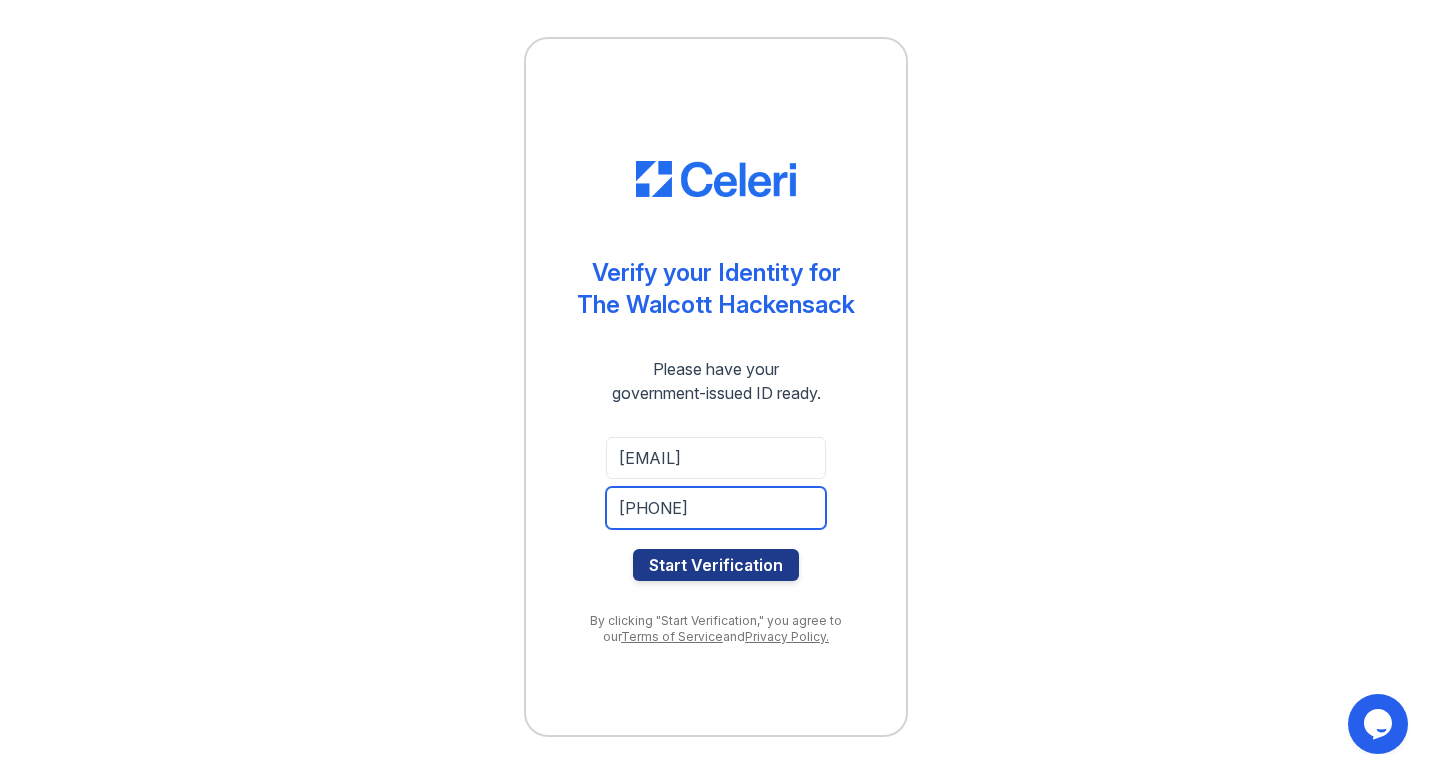 click on "3032040633" at bounding box center [716, 508] 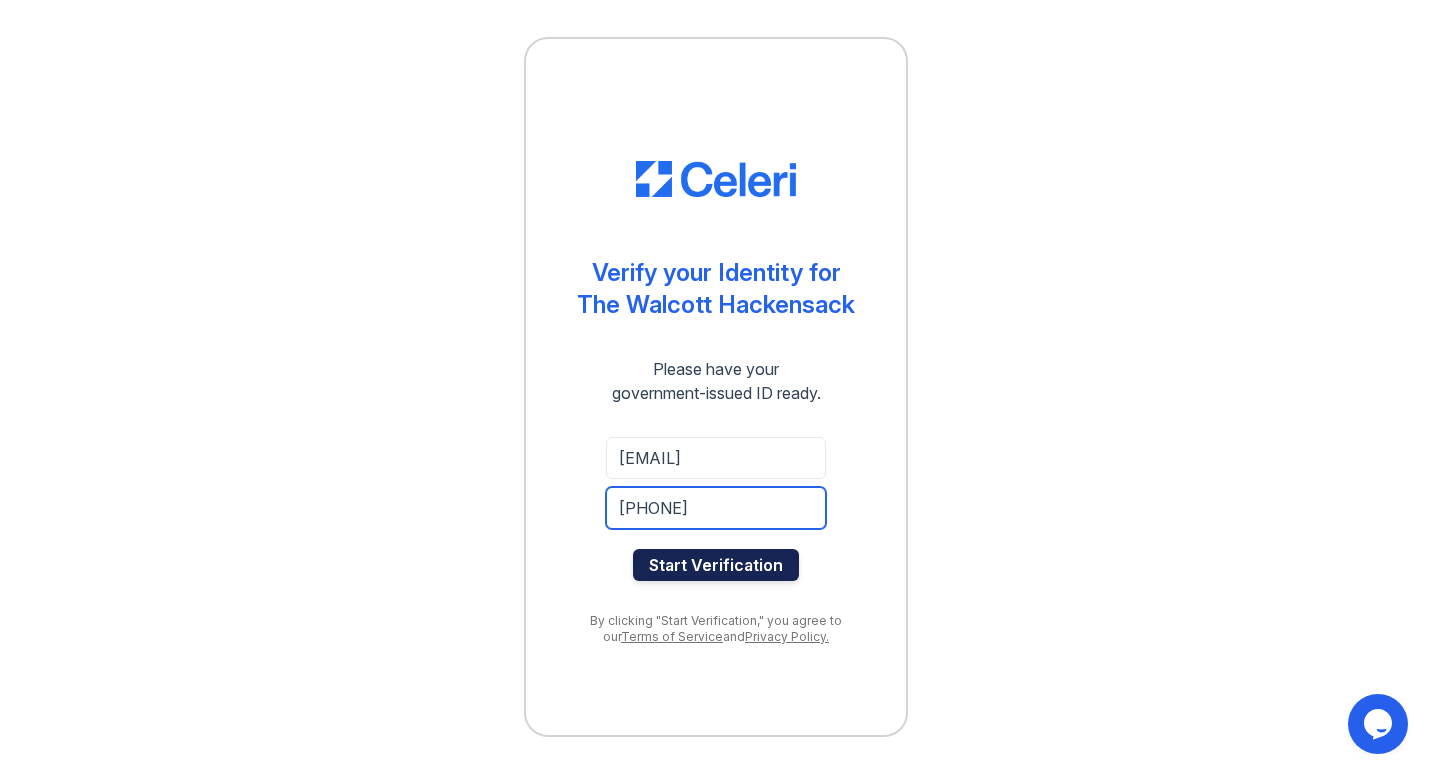 type on "3032046033" 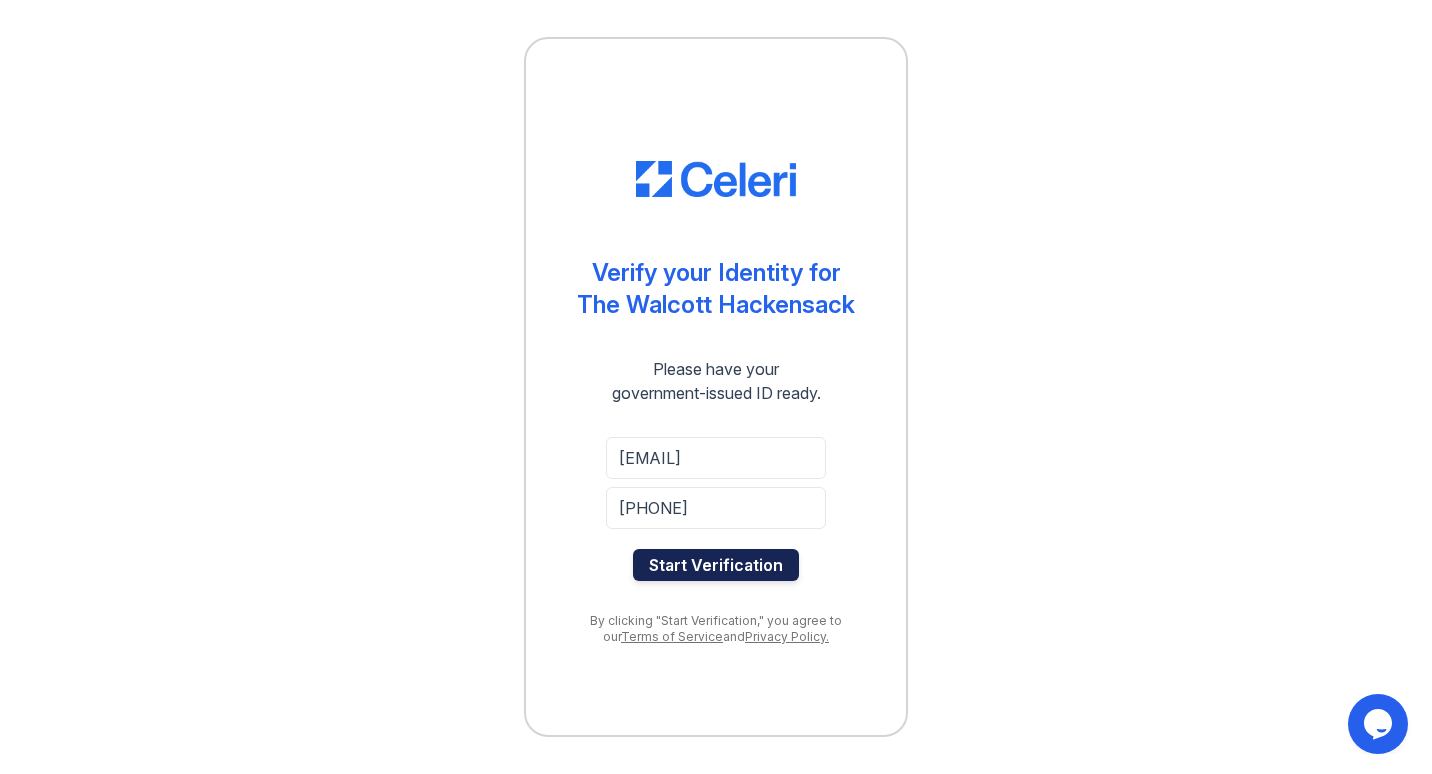 click on "Start Verification" at bounding box center (716, 565) 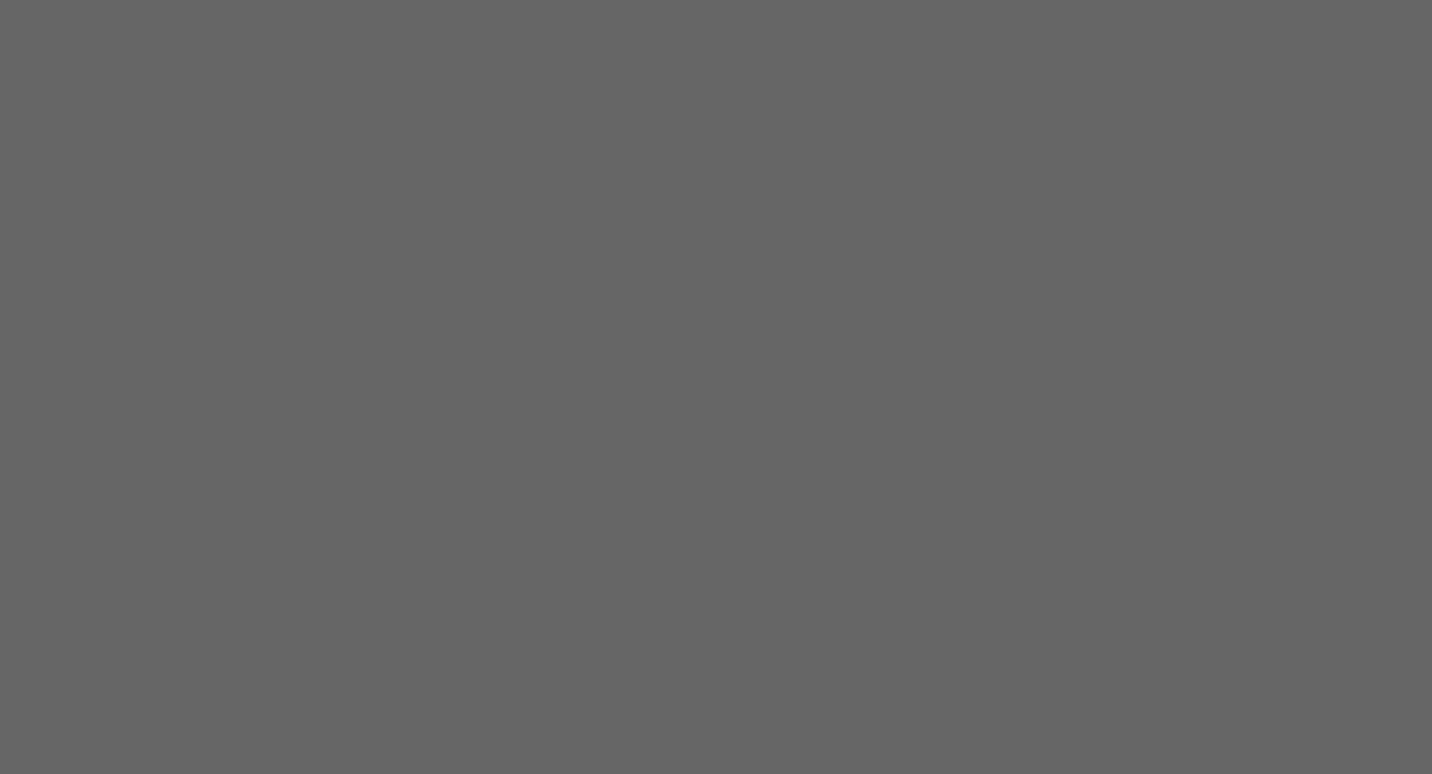 scroll, scrollTop: 0, scrollLeft: 0, axis: both 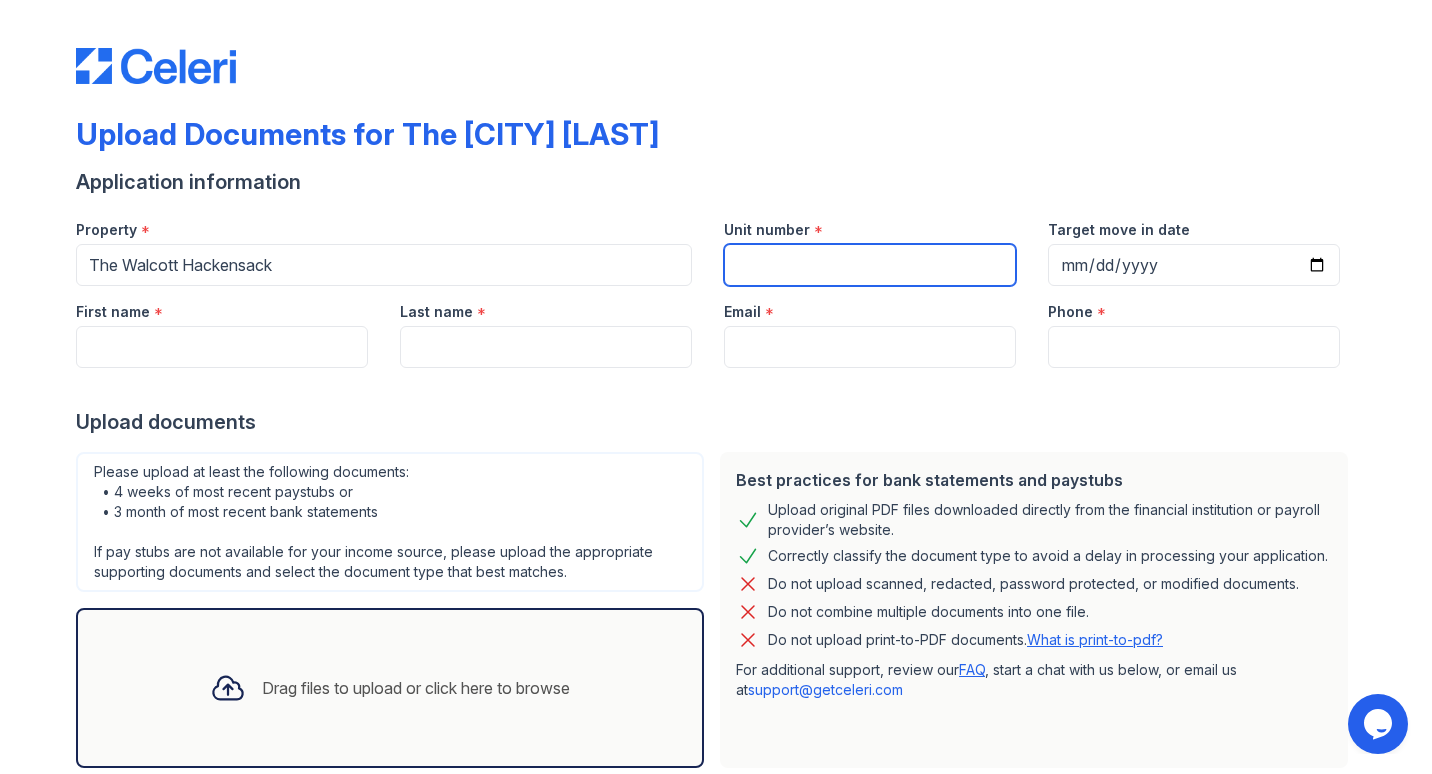 click on "Unit number" at bounding box center [870, 265] 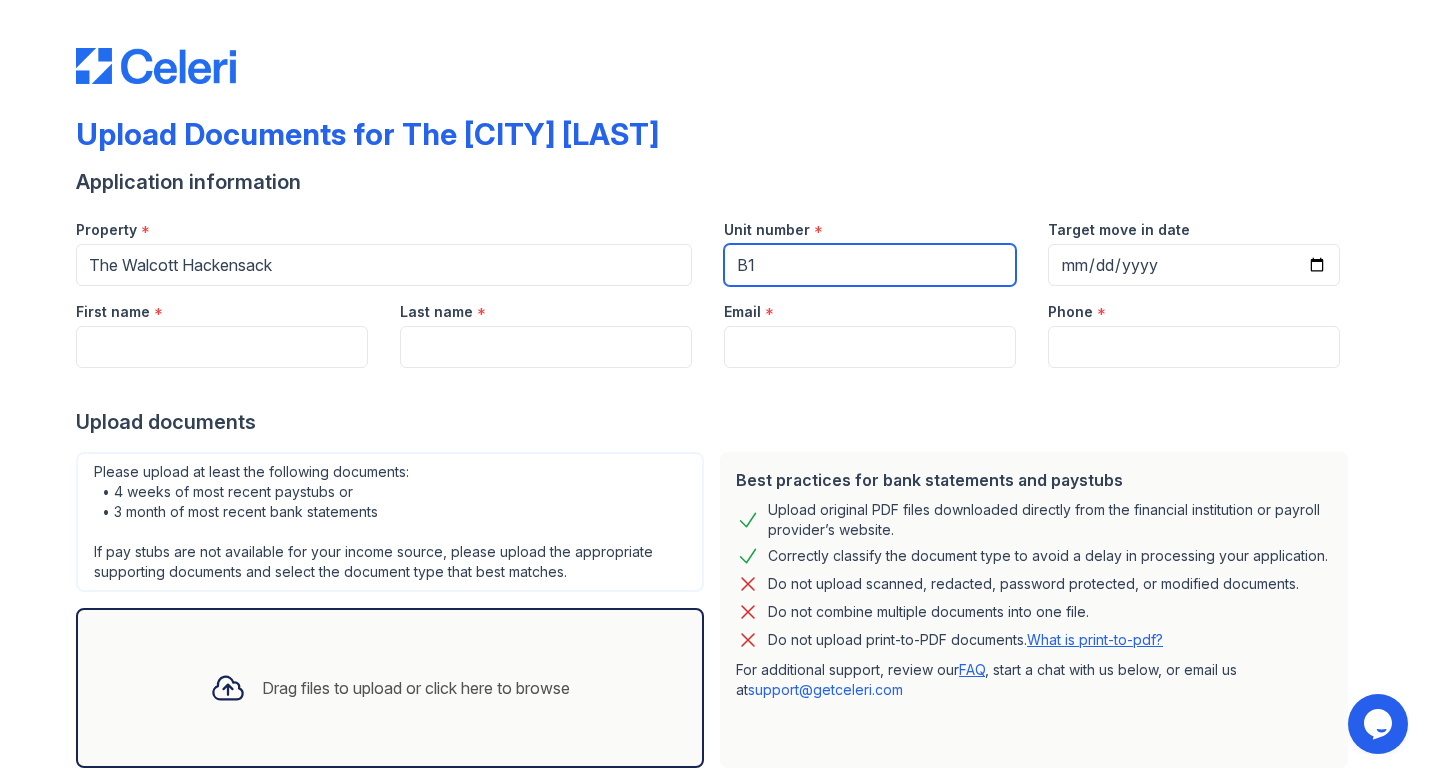 type on "B" 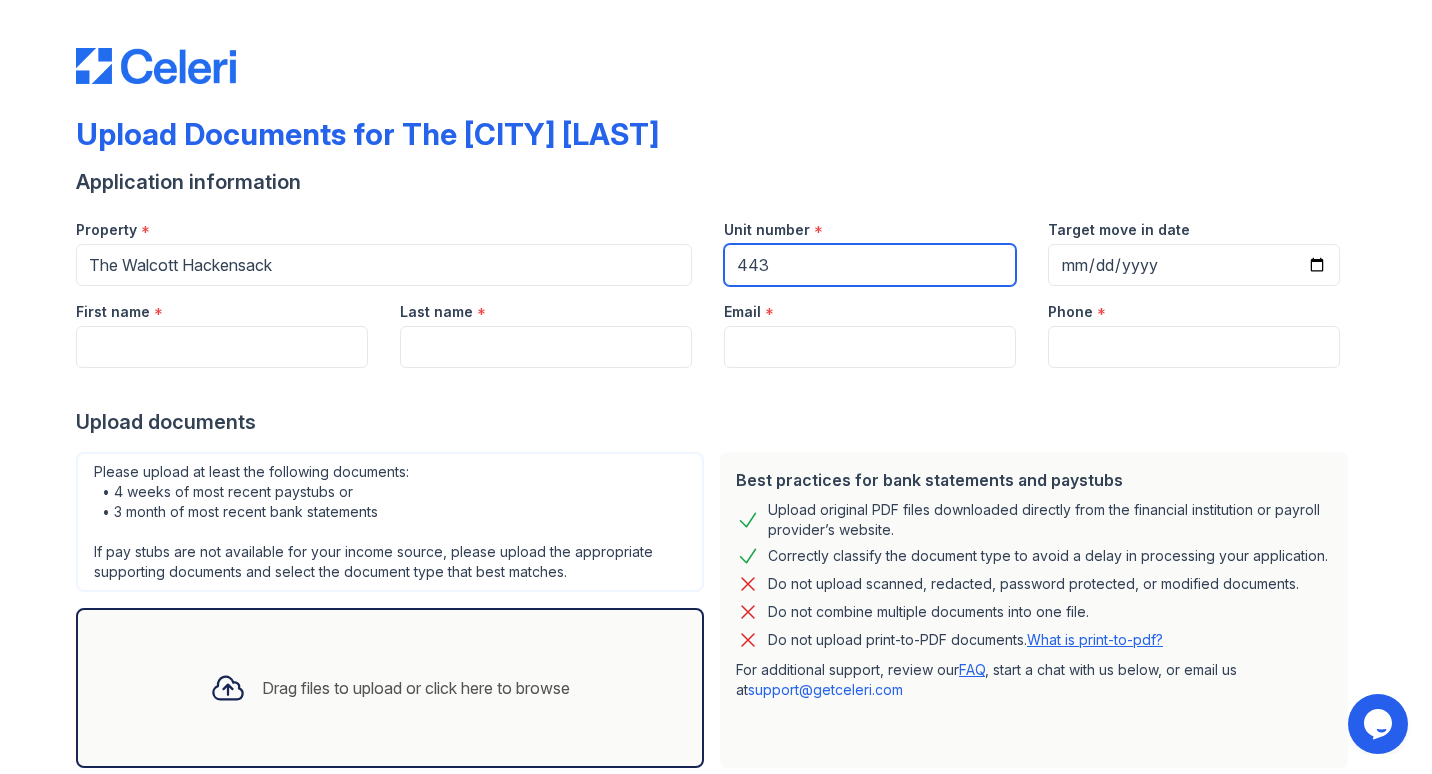 type on "443" 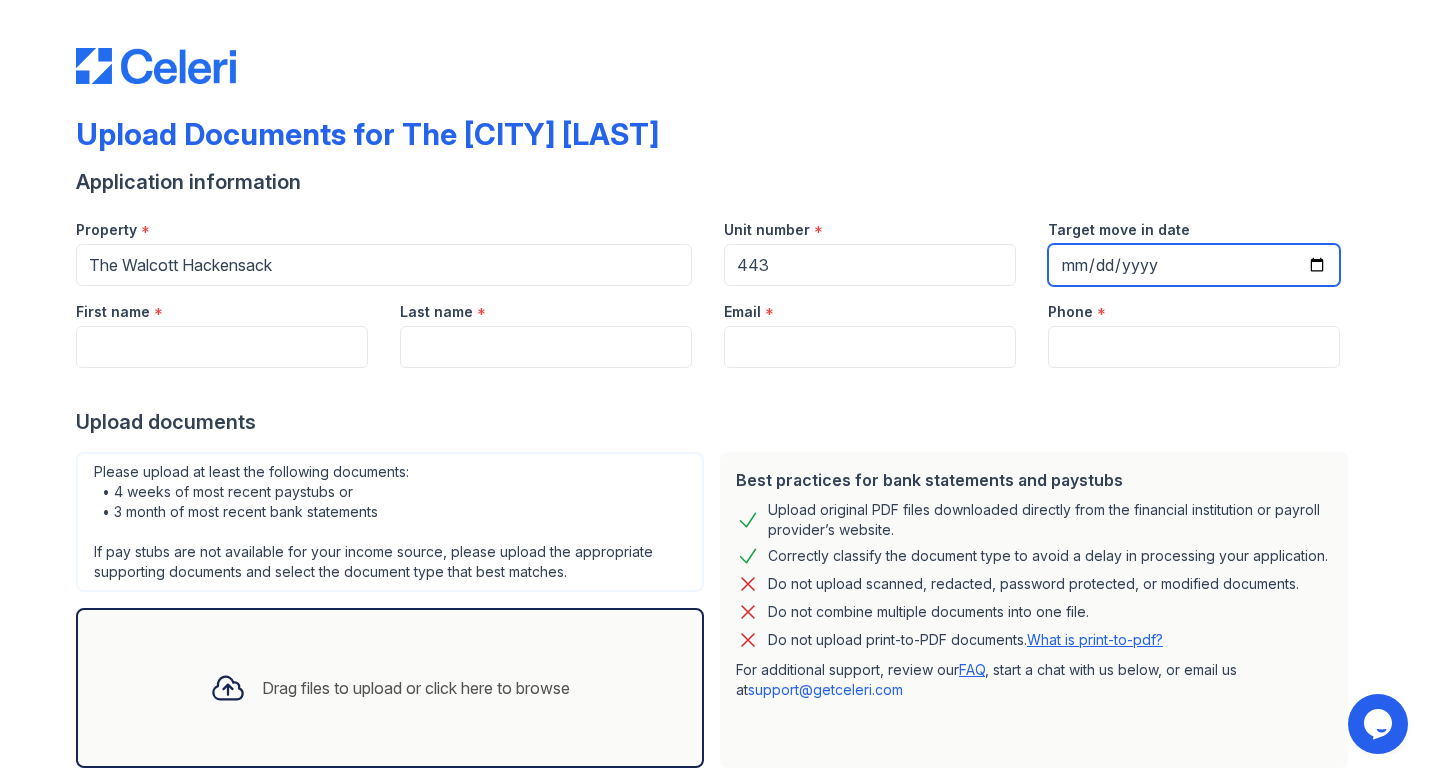 click on "Target move in date" at bounding box center (1194, 265) 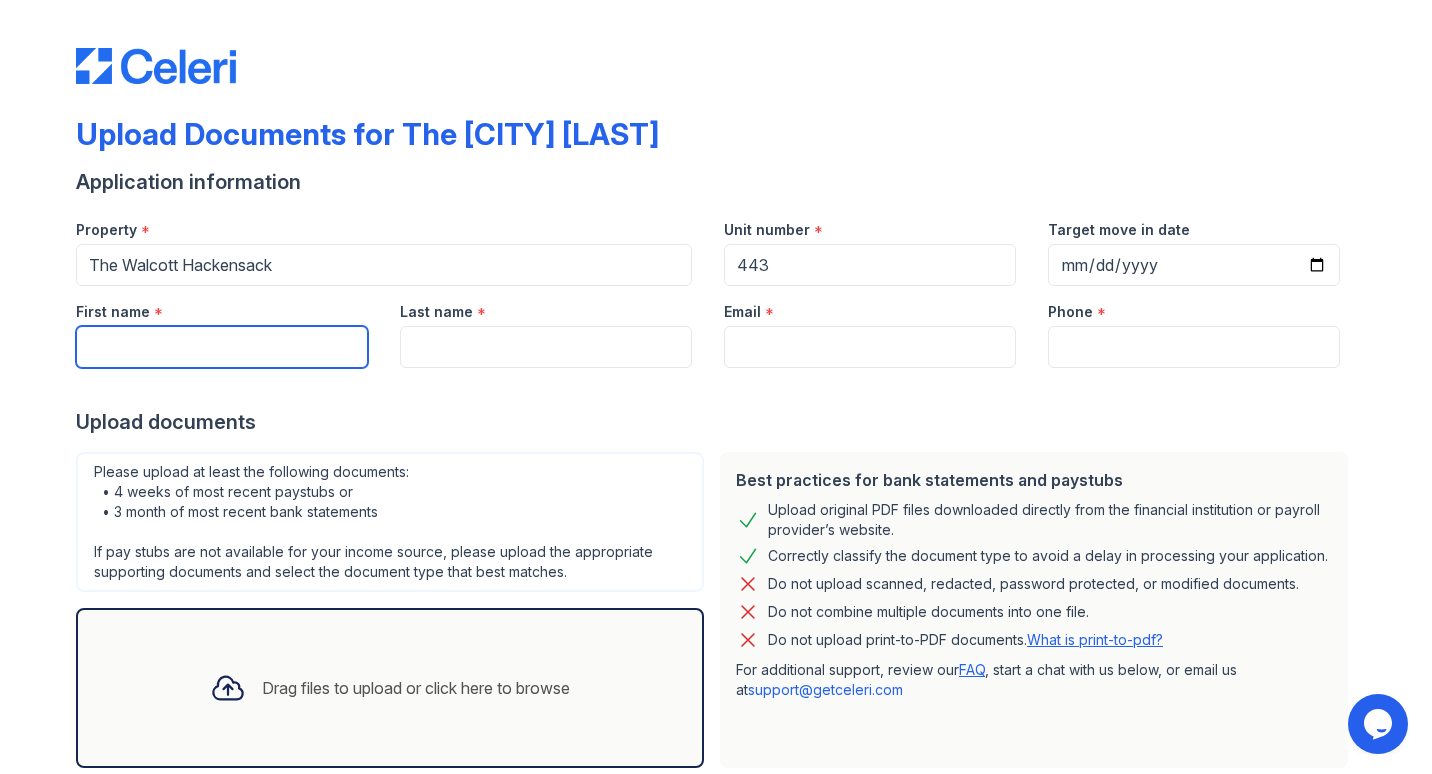 click on "First name" at bounding box center [222, 347] 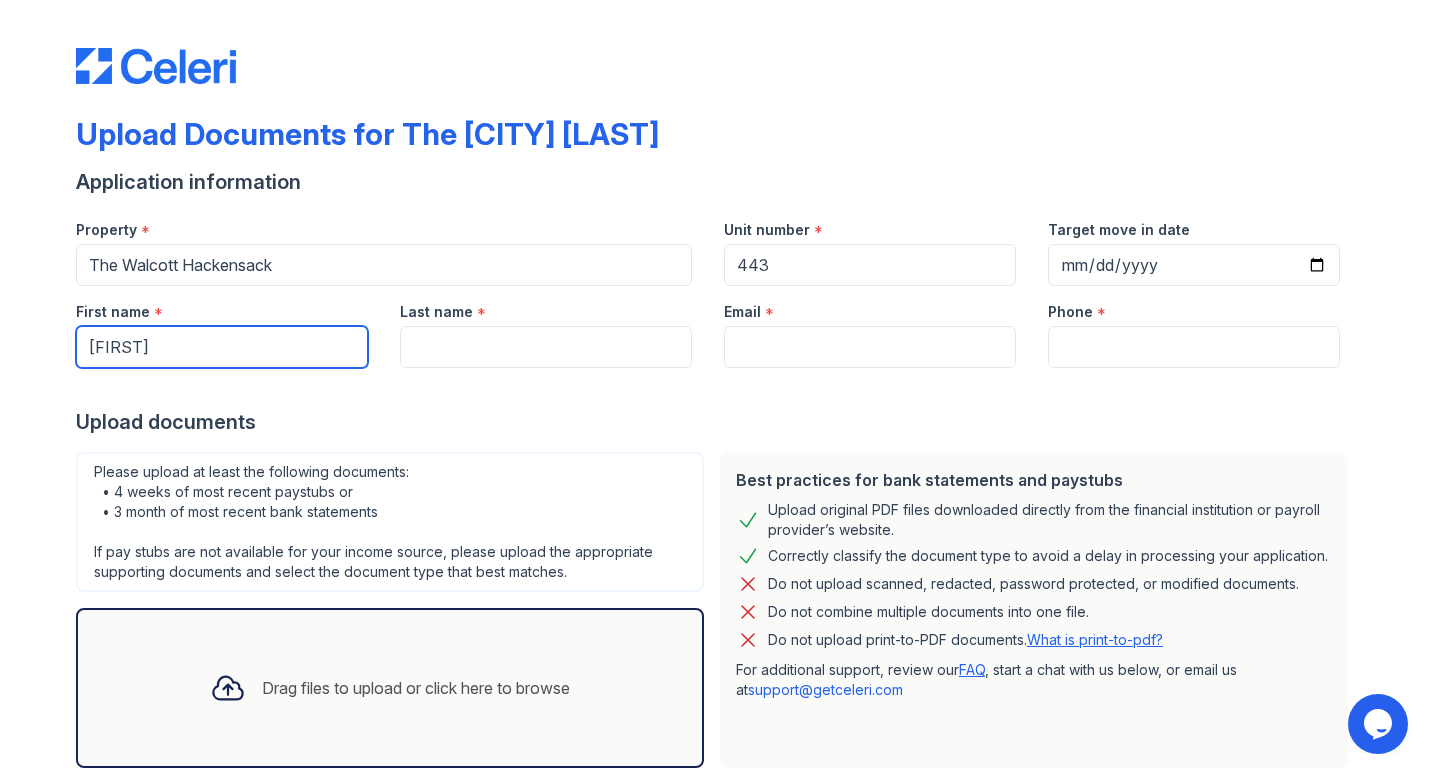 type on "[FIRST]" 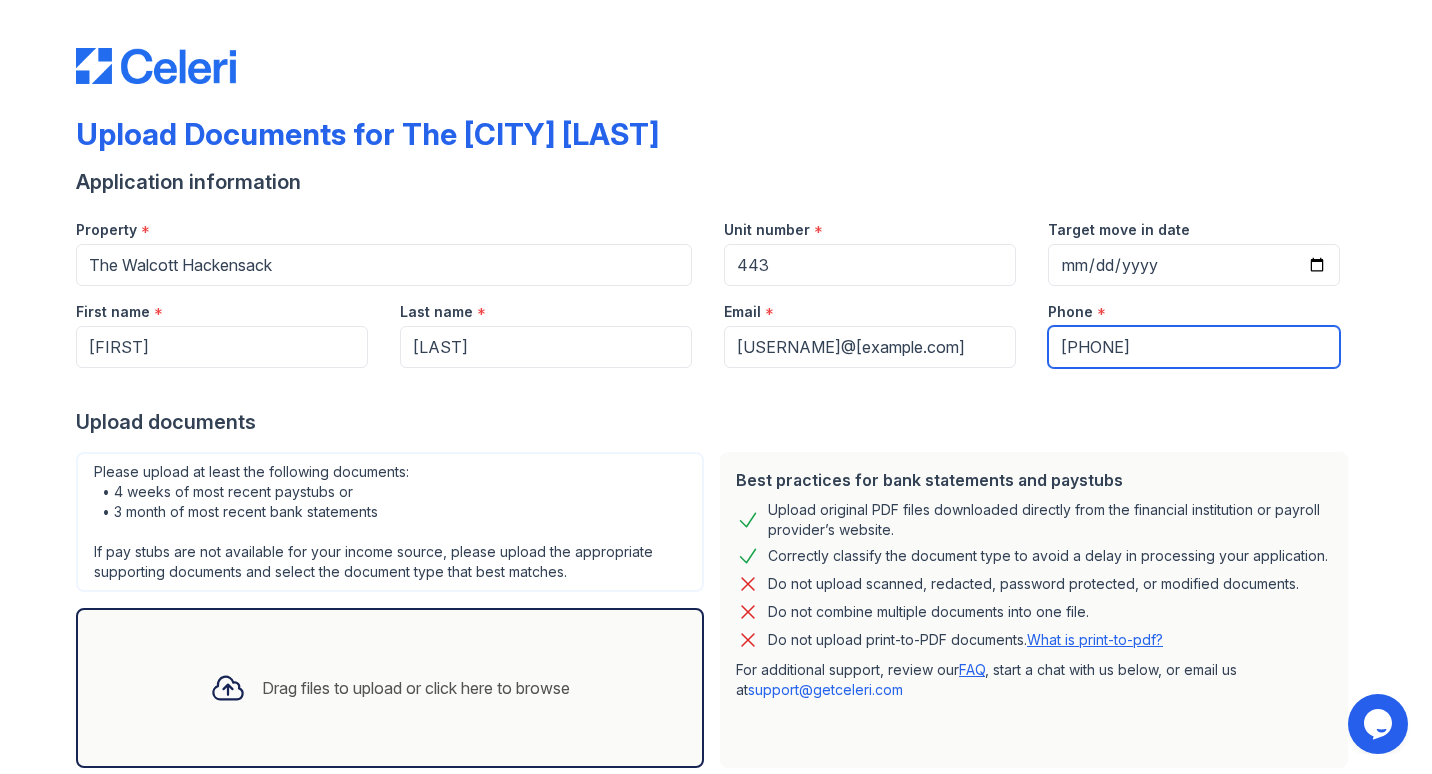 click on "[PHONE]" at bounding box center [1194, 347] 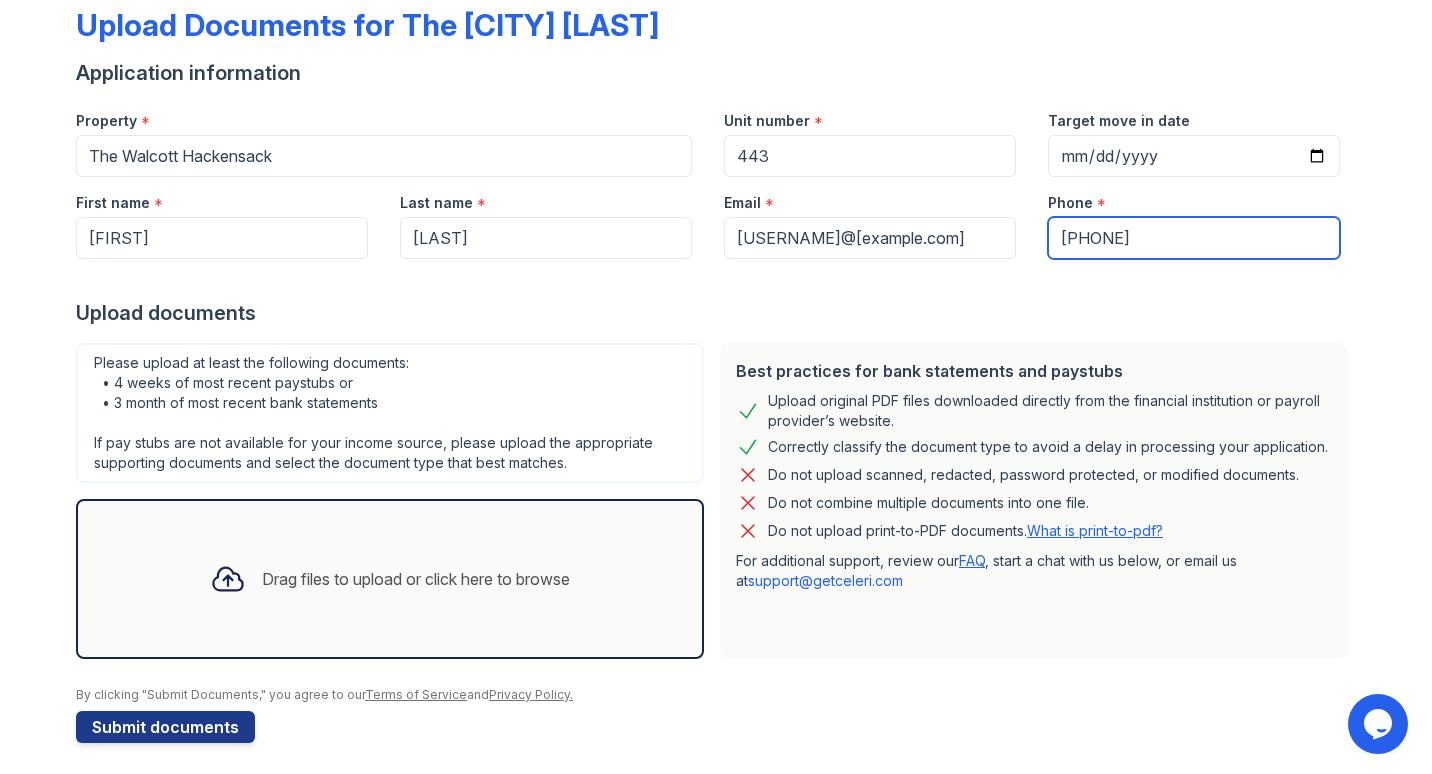 scroll, scrollTop: 118, scrollLeft: 0, axis: vertical 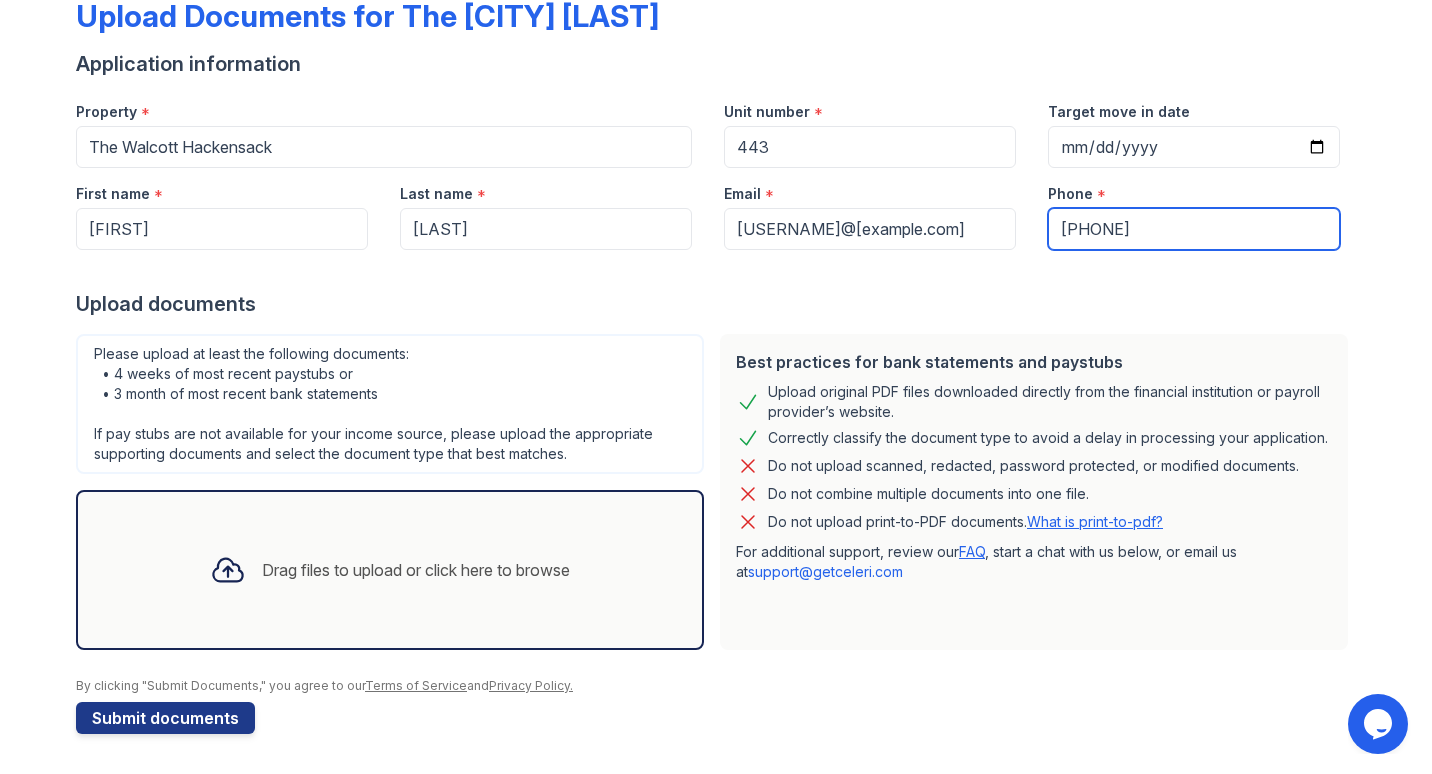 type on "[PHONE]" 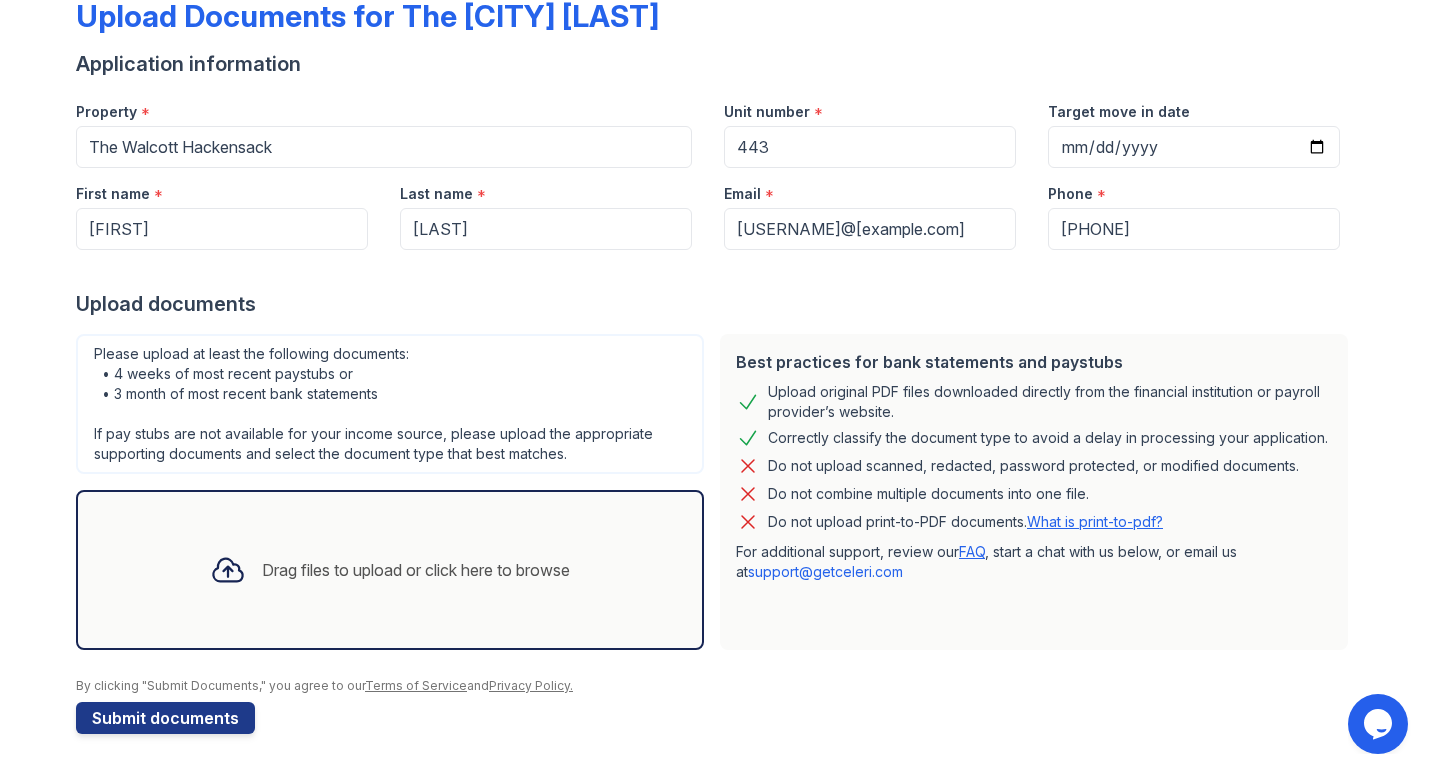 click 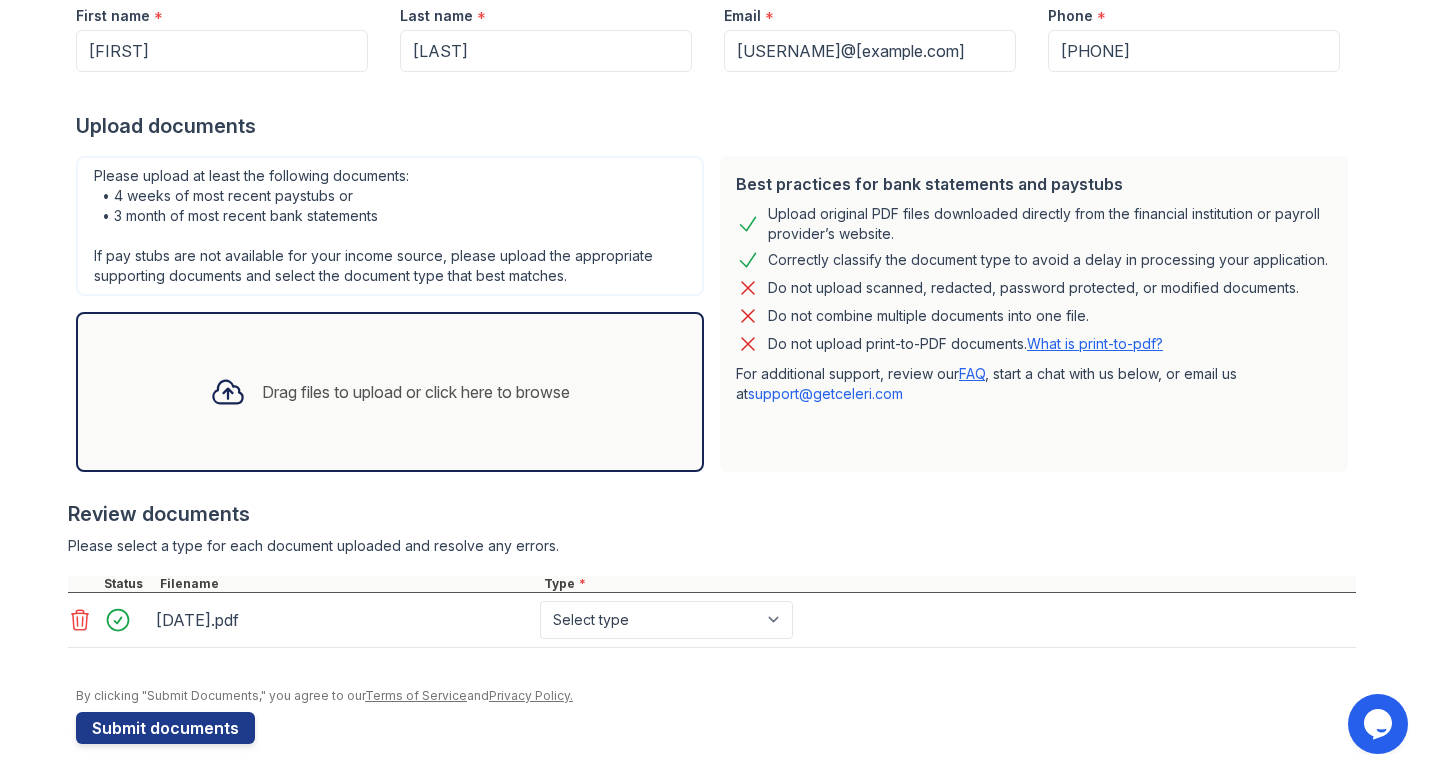 scroll, scrollTop: 297, scrollLeft: 0, axis: vertical 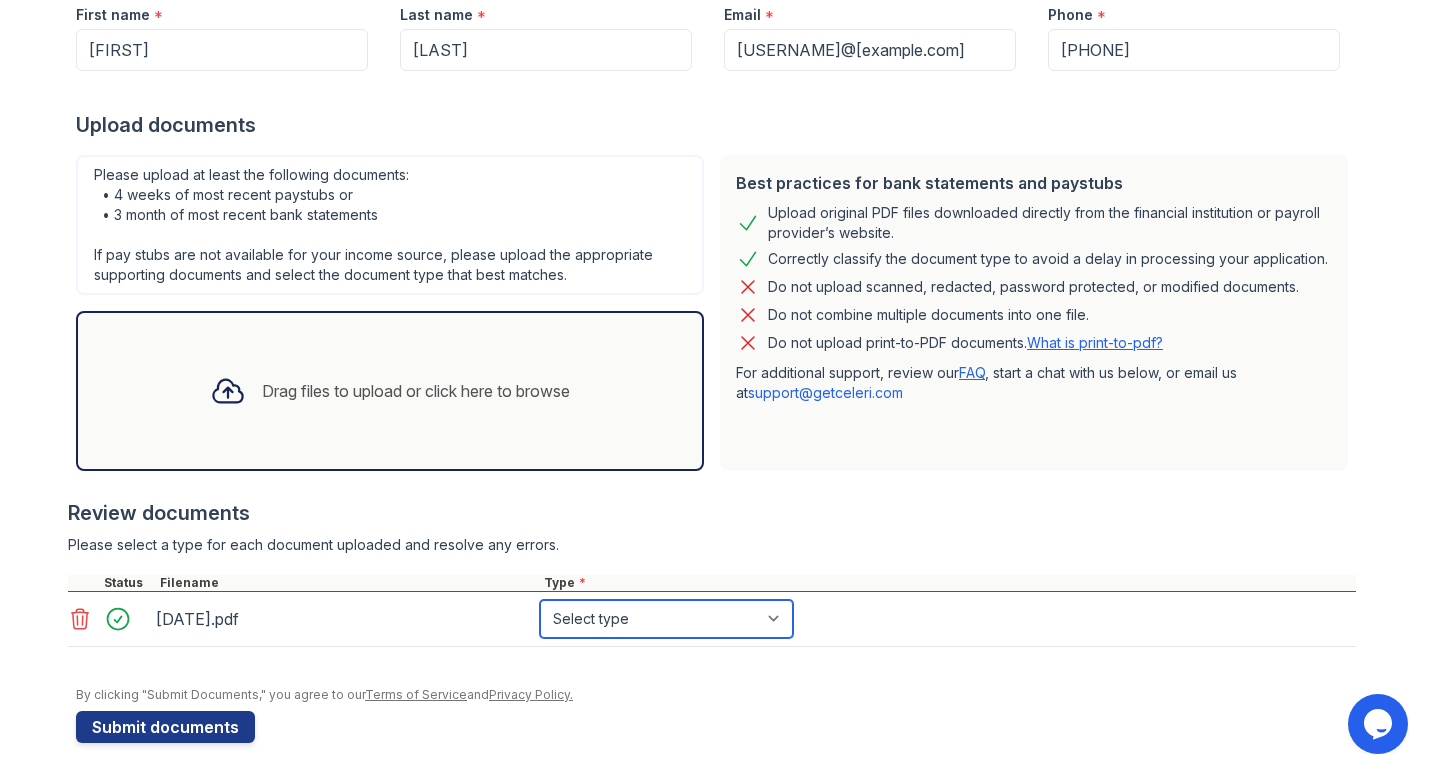 drag, startPoint x: 346, startPoint y: 555, endPoint x: 767, endPoint y: 613, distance: 424.97647 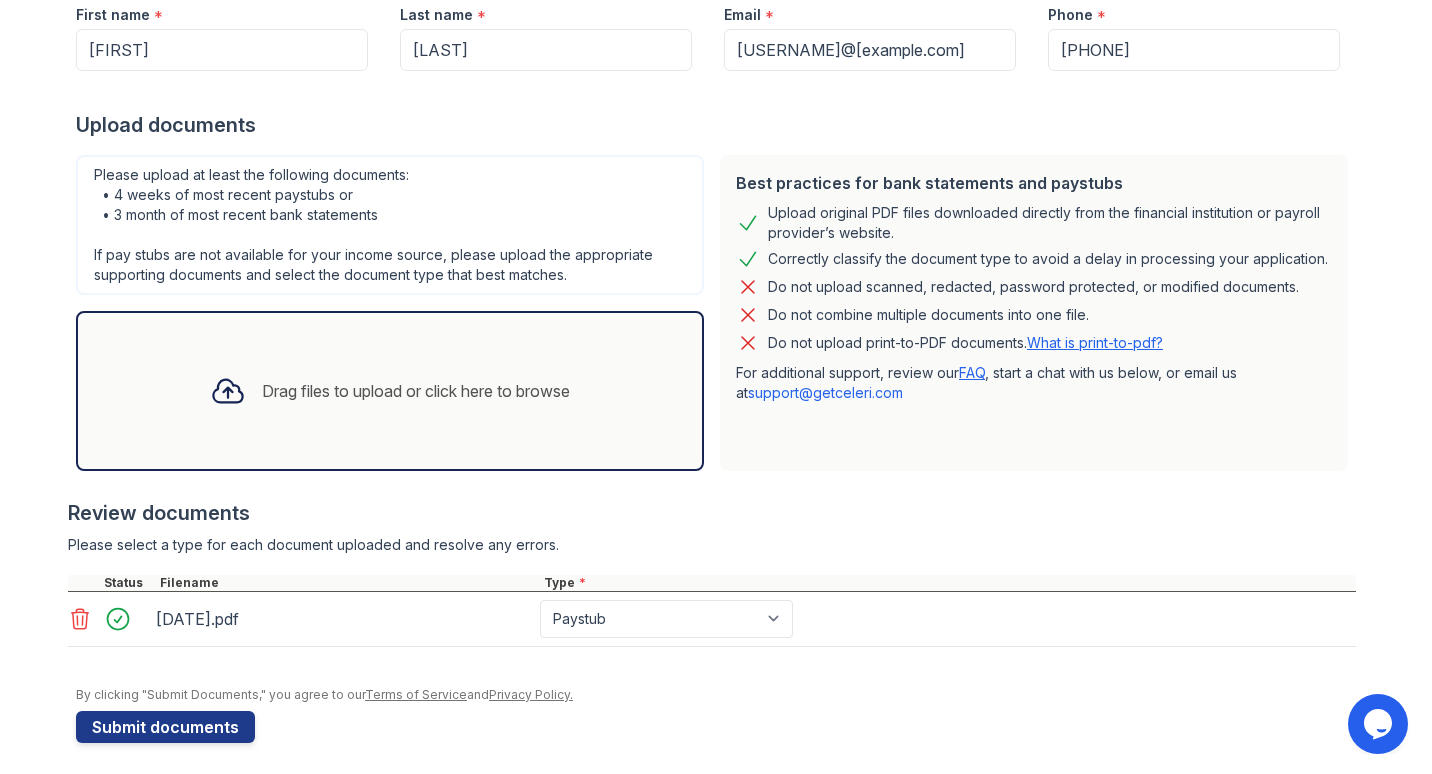 click 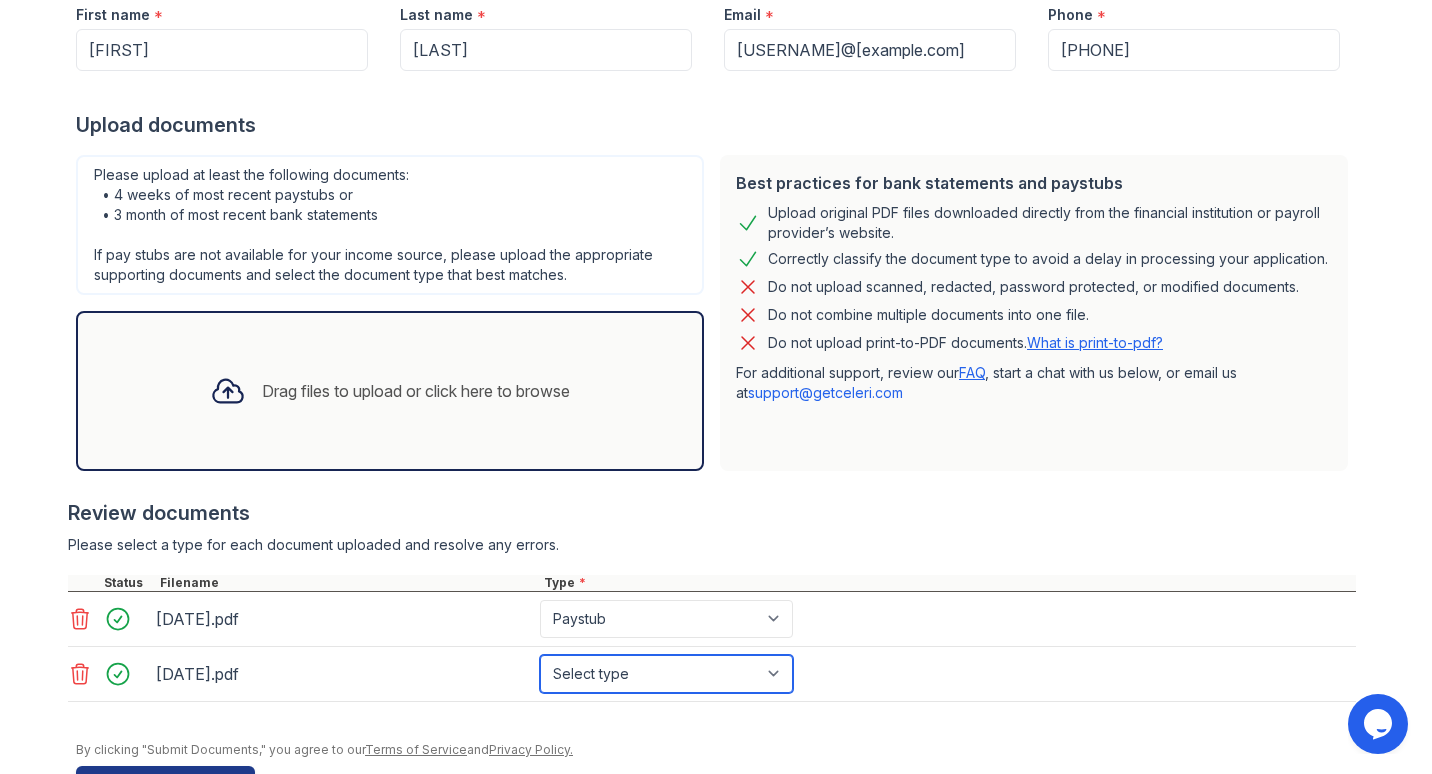 click on "Select type
Paystub
Bank Statement
Offer Letter
Tax Documents
Benefit Award Letter
Investment Account Statement
Other" at bounding box center (666, 674) 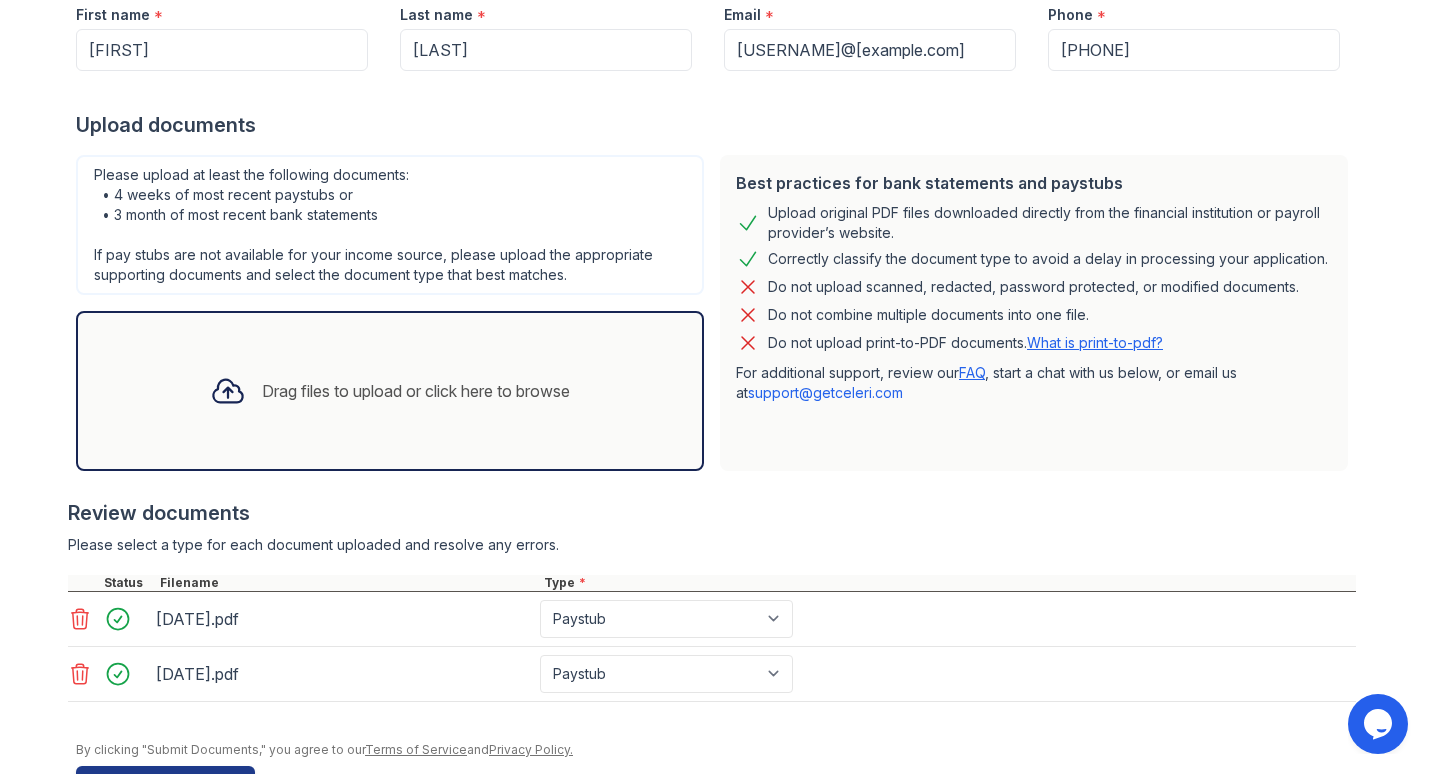 click 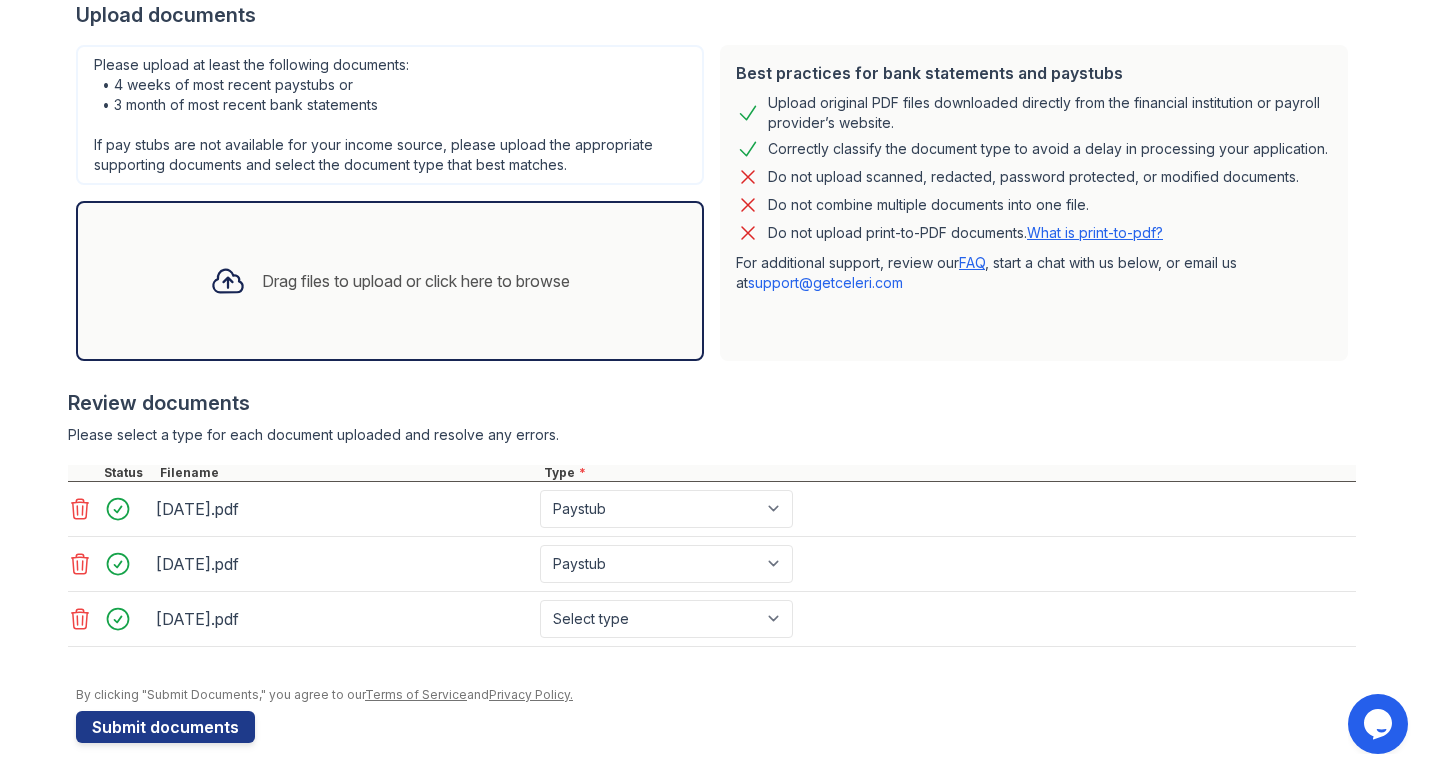 scroll, scrollTop: 416, scrollLeft: 0, axis: vertical 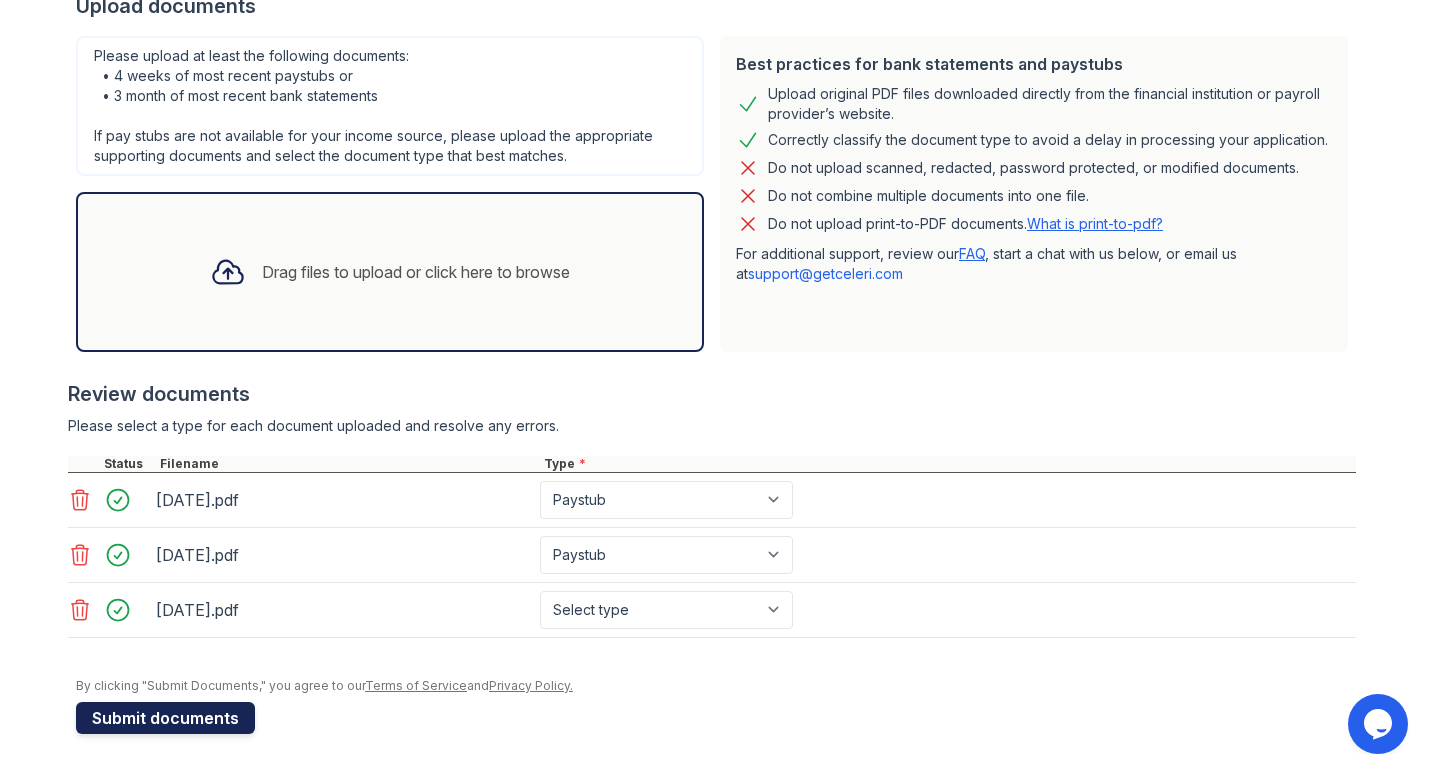 click on "Submit documents" at bounding box center (165, 718) 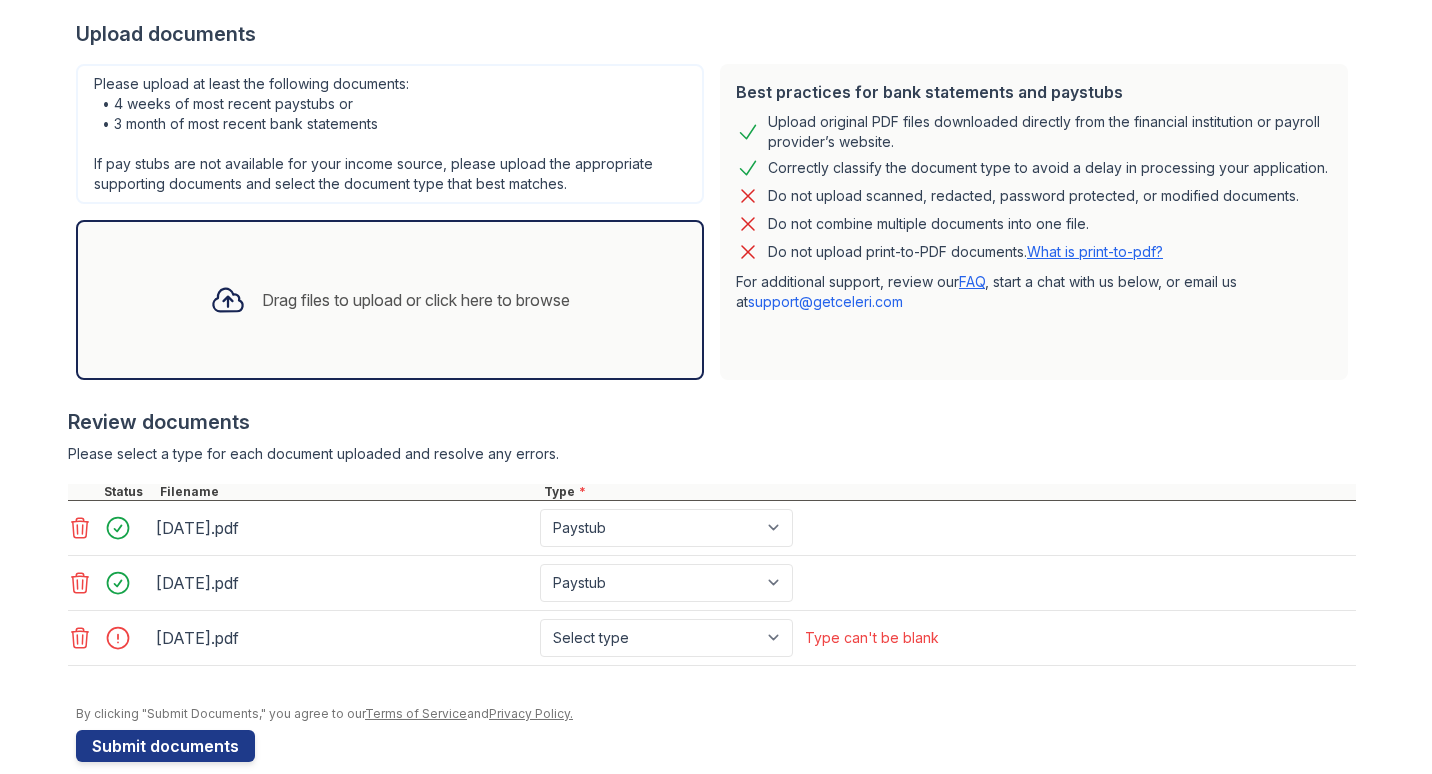 scroll, scrollTop: 472, scrollLeft: 0, axis: vertical 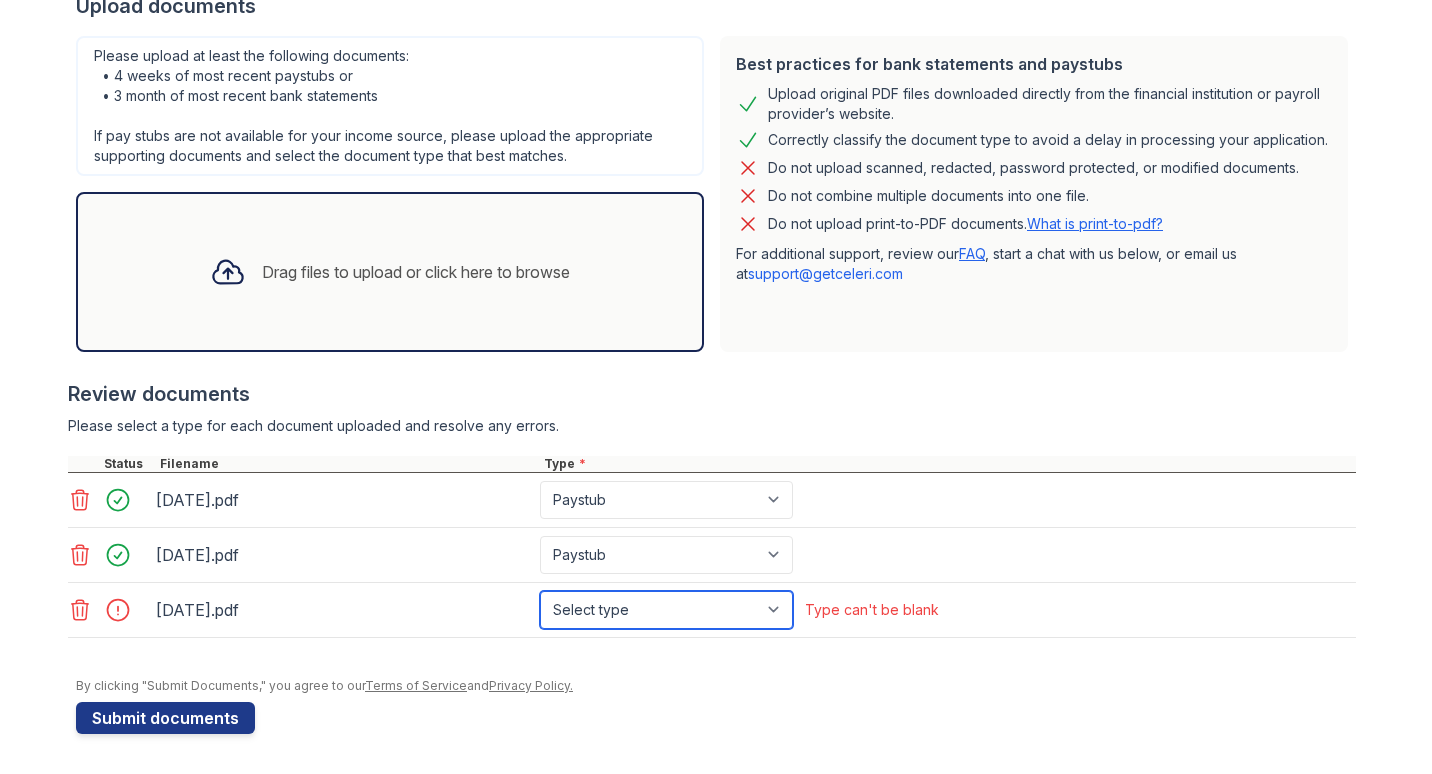 click on "Select type
Paystub
Bank Statement
Offer Letter
Tax Documents
Benefit Award Letter
Investment Account Statement
Other" at bounding box center (666, 610) 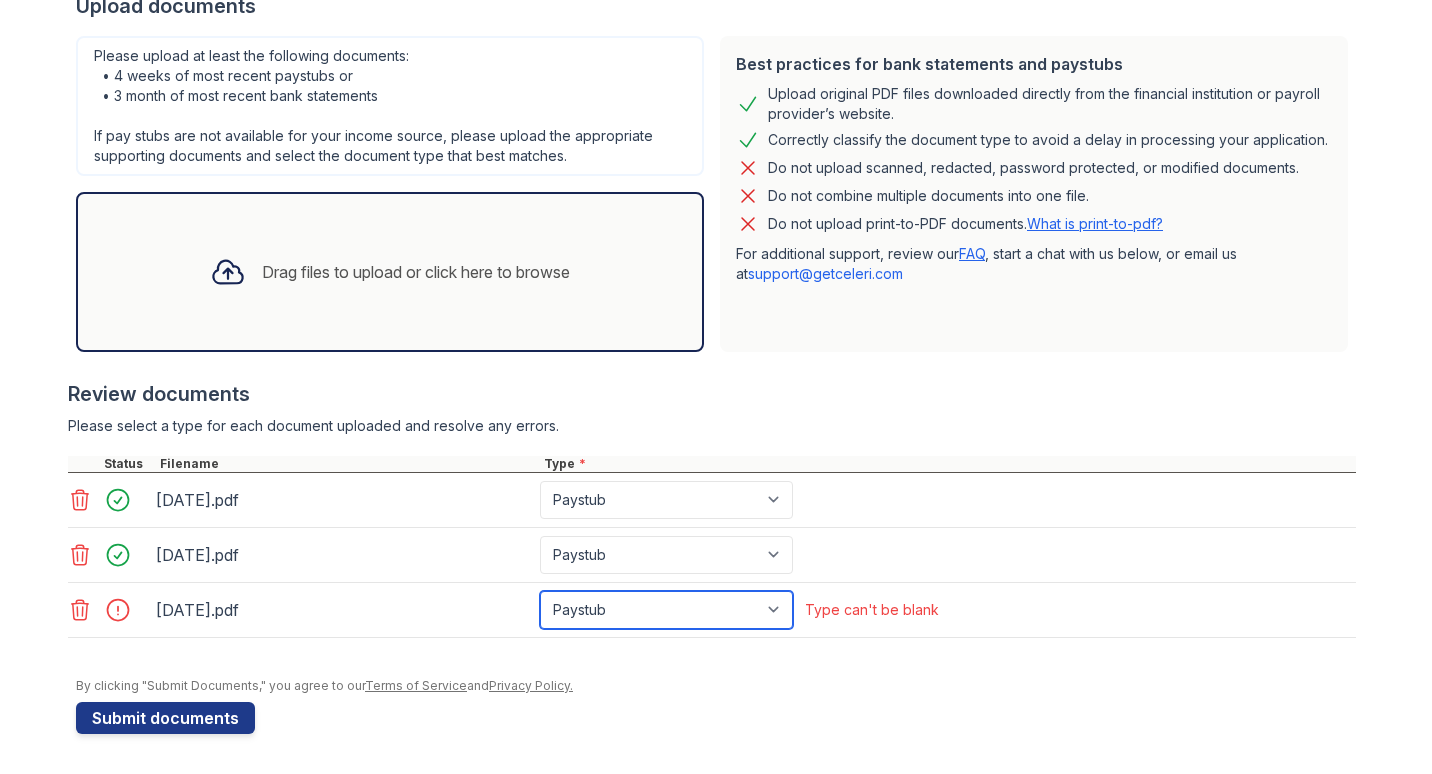click on "Select type
Paystub
Bank Statement
Offer Letter
Tax Documents
Benefit Award Letter
Investment Account Statement
Other" at bounding box center [666, 610] 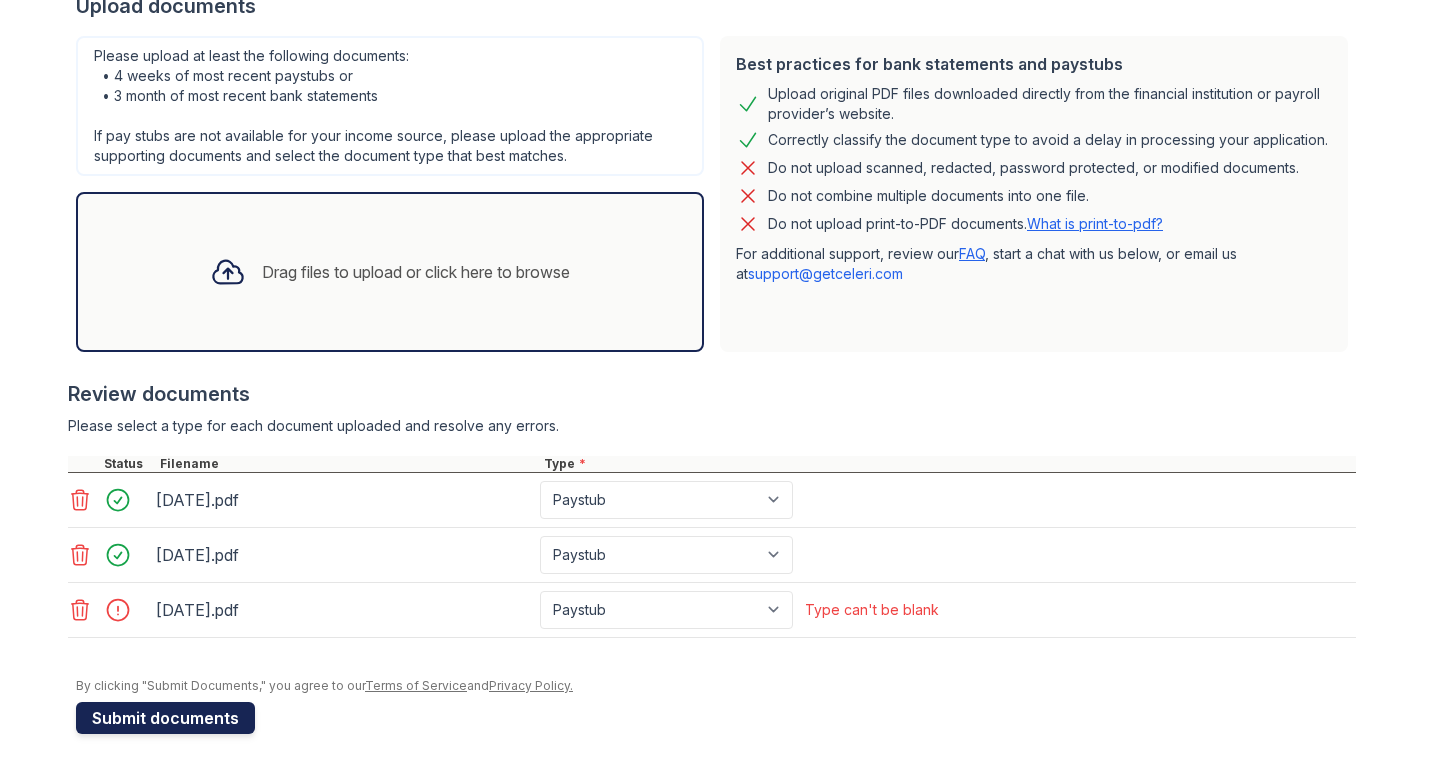 click on "Submit documents" at bounding box center (165, 718) 